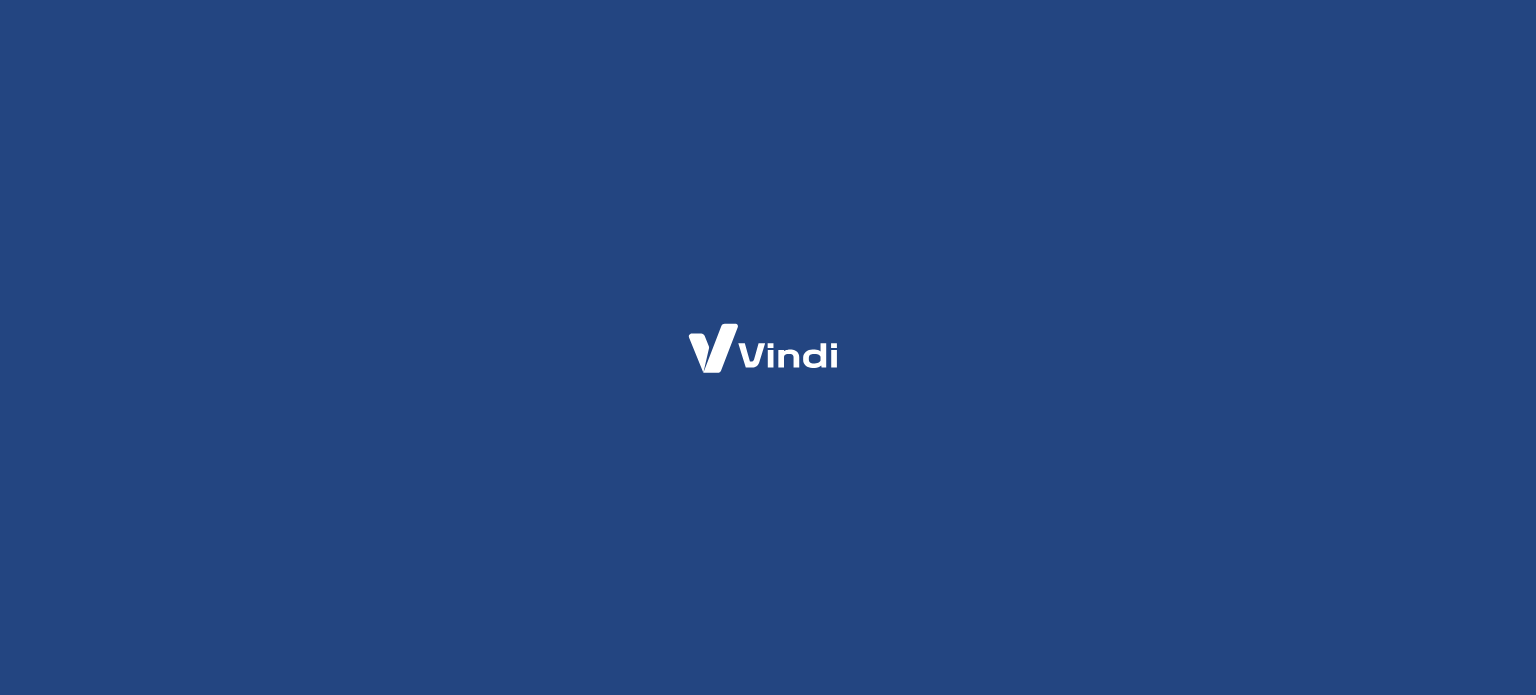 scroll, scrollTop: 0, scrollLeft: 0, axis: both 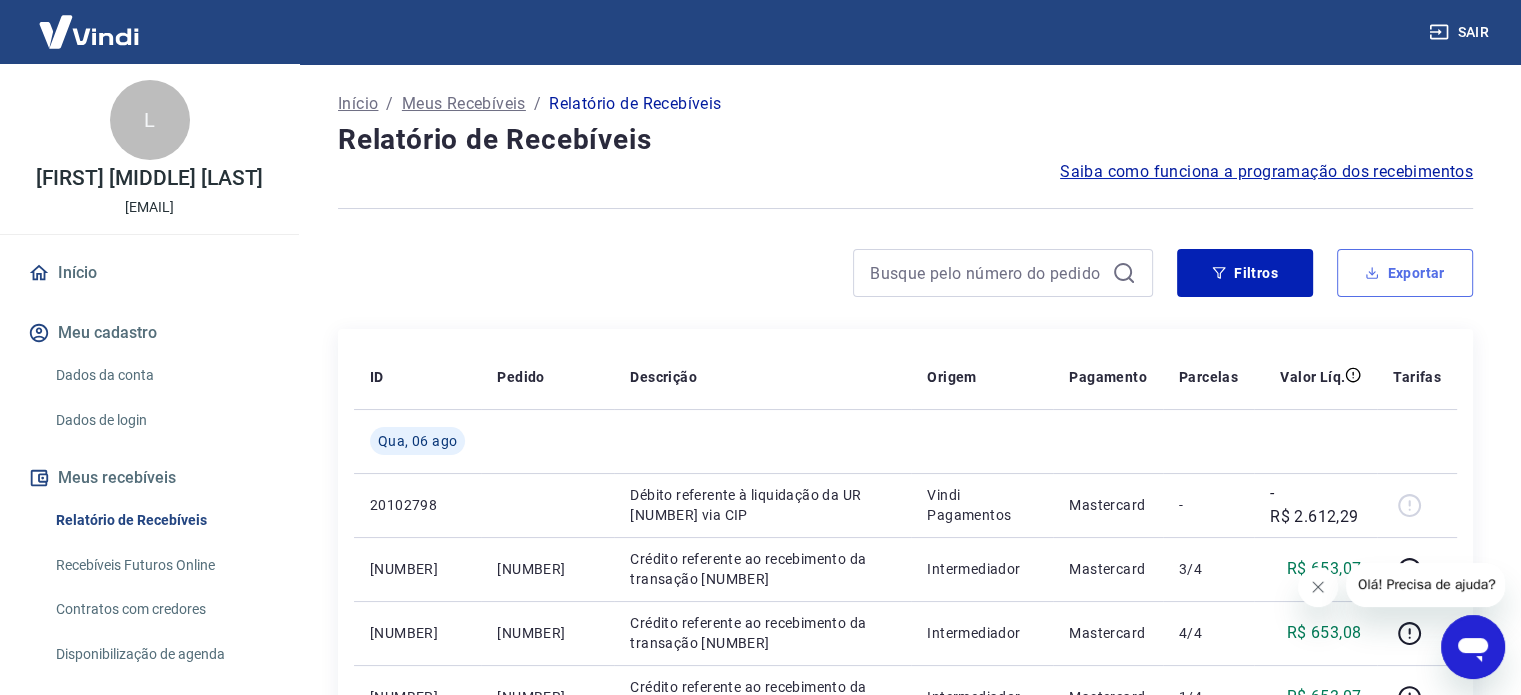 click on "Exportar" at bounding box center [1405, 273] 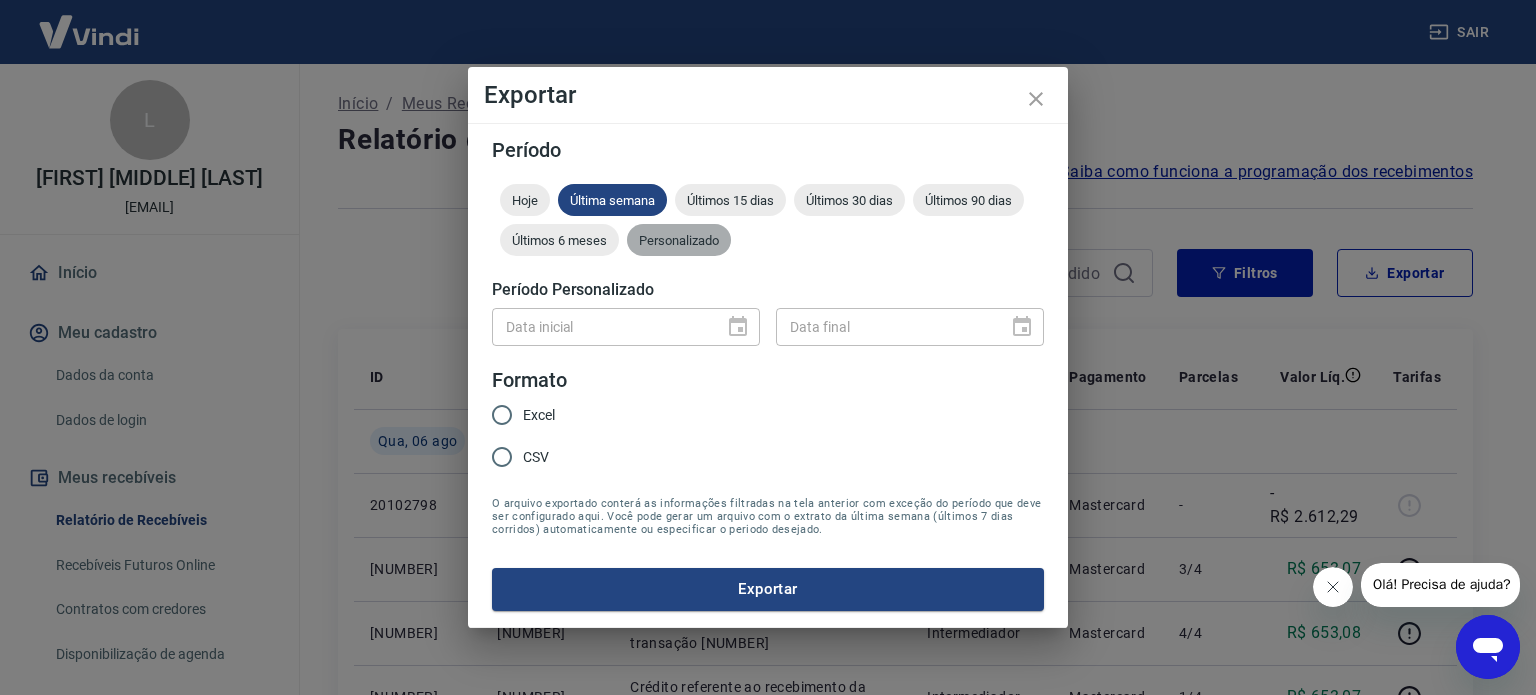 click on "Personalizado" at bounding box center (679, 240) 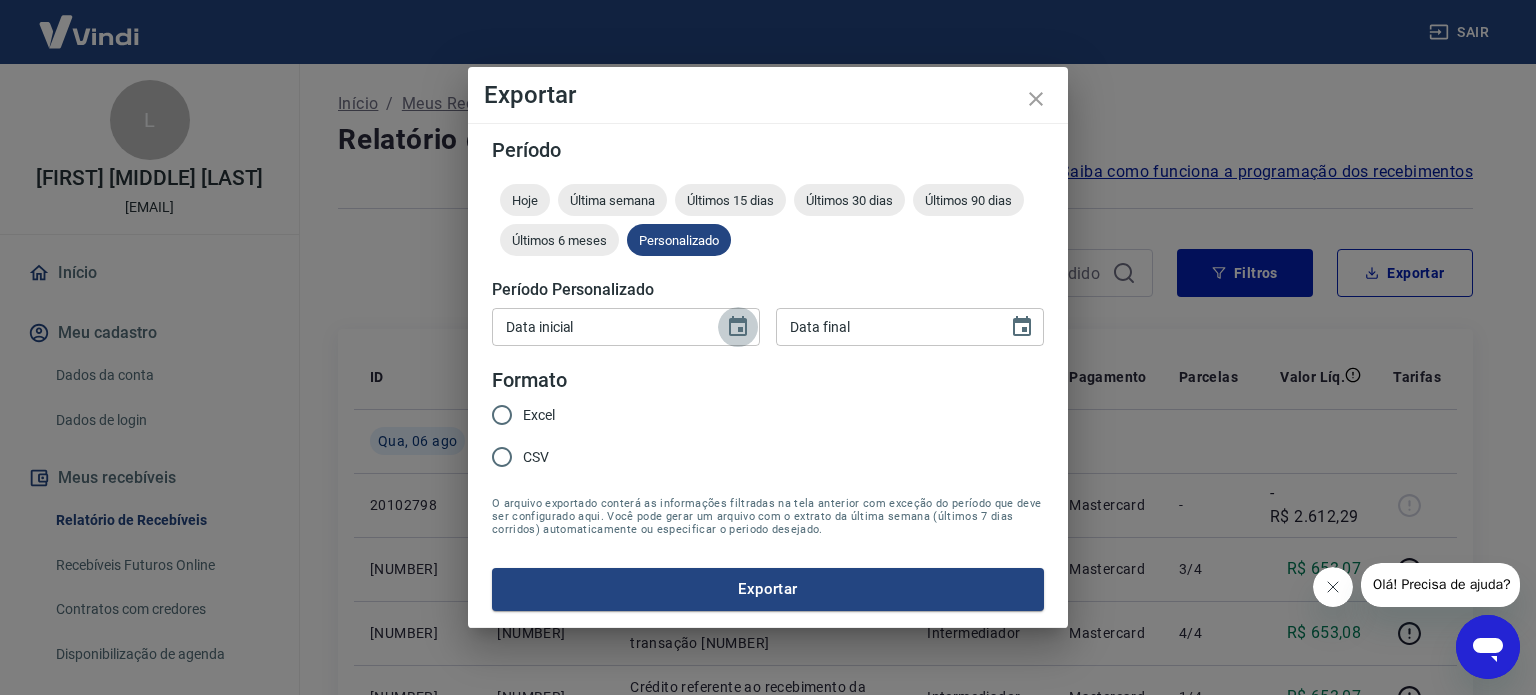 click 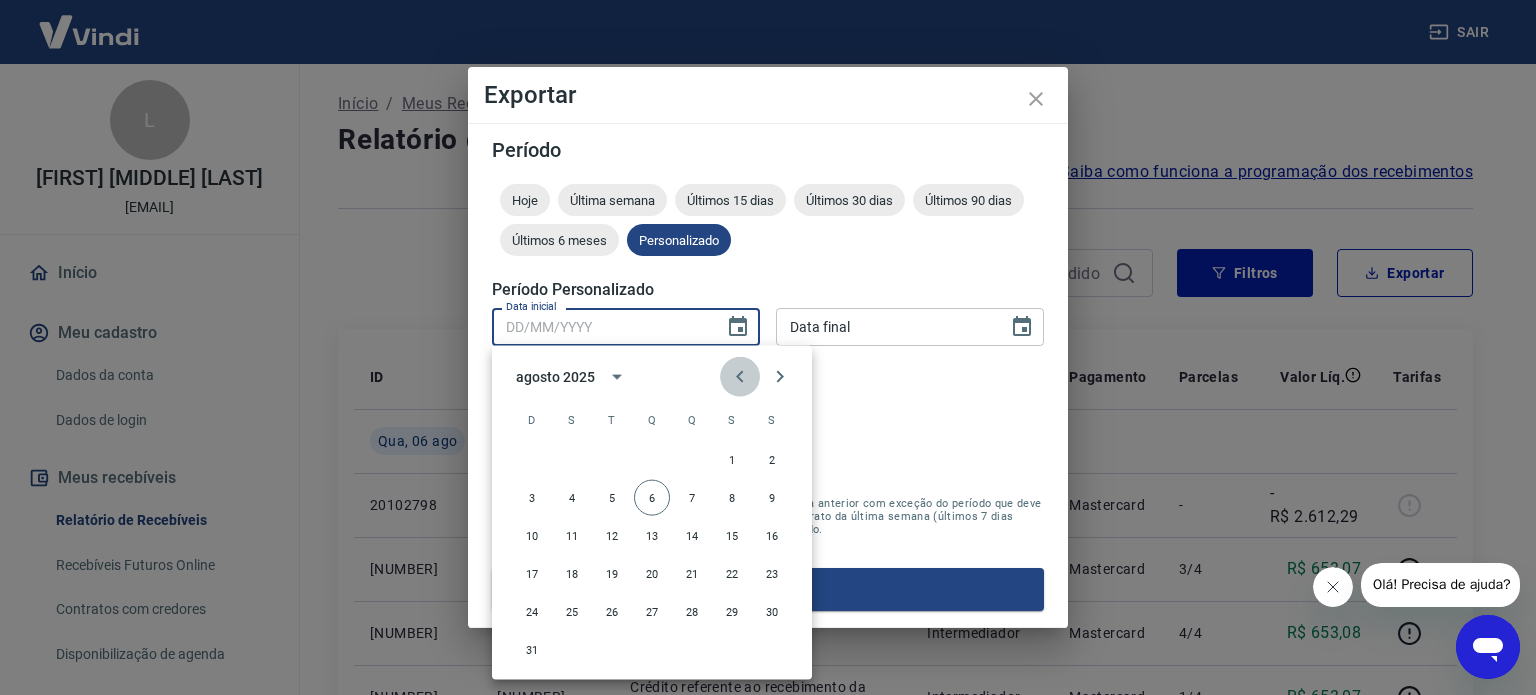 click 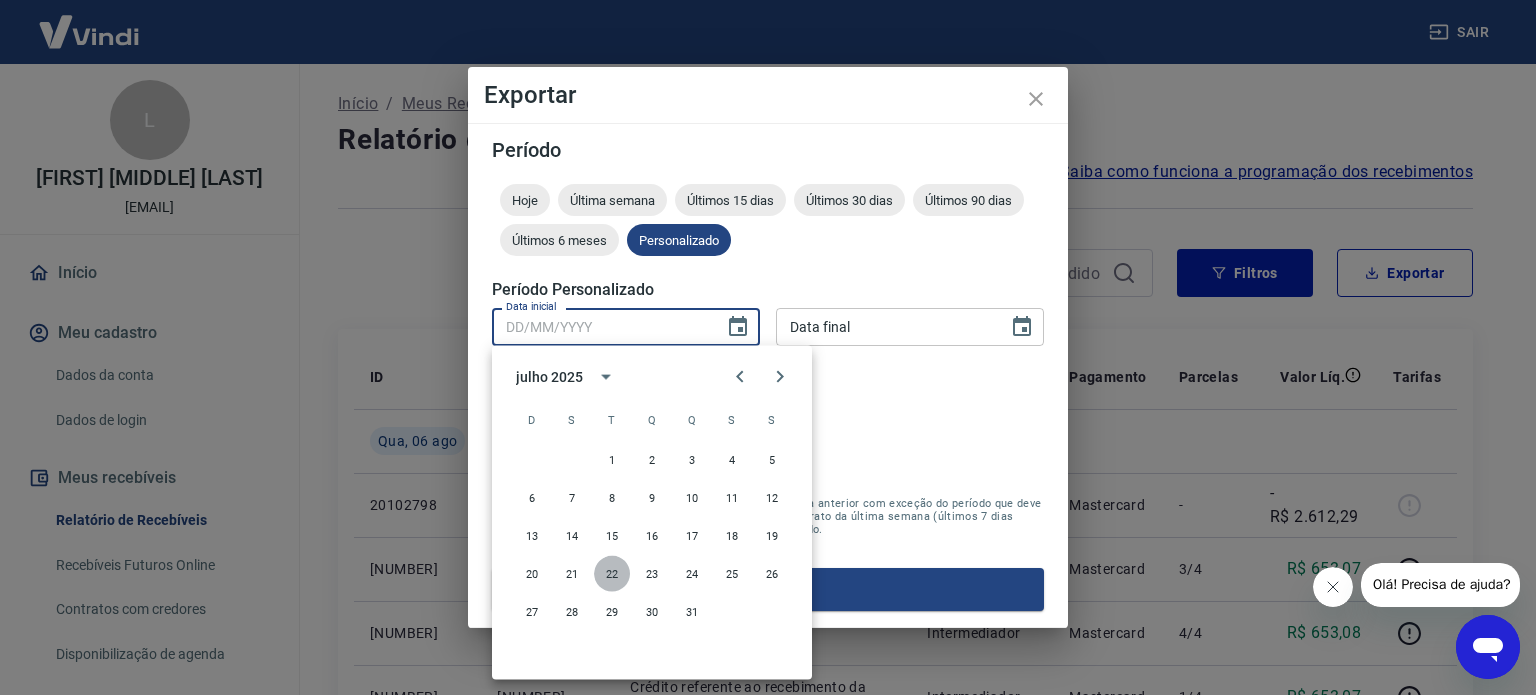 click on "22" at bounding box center (612, 574) 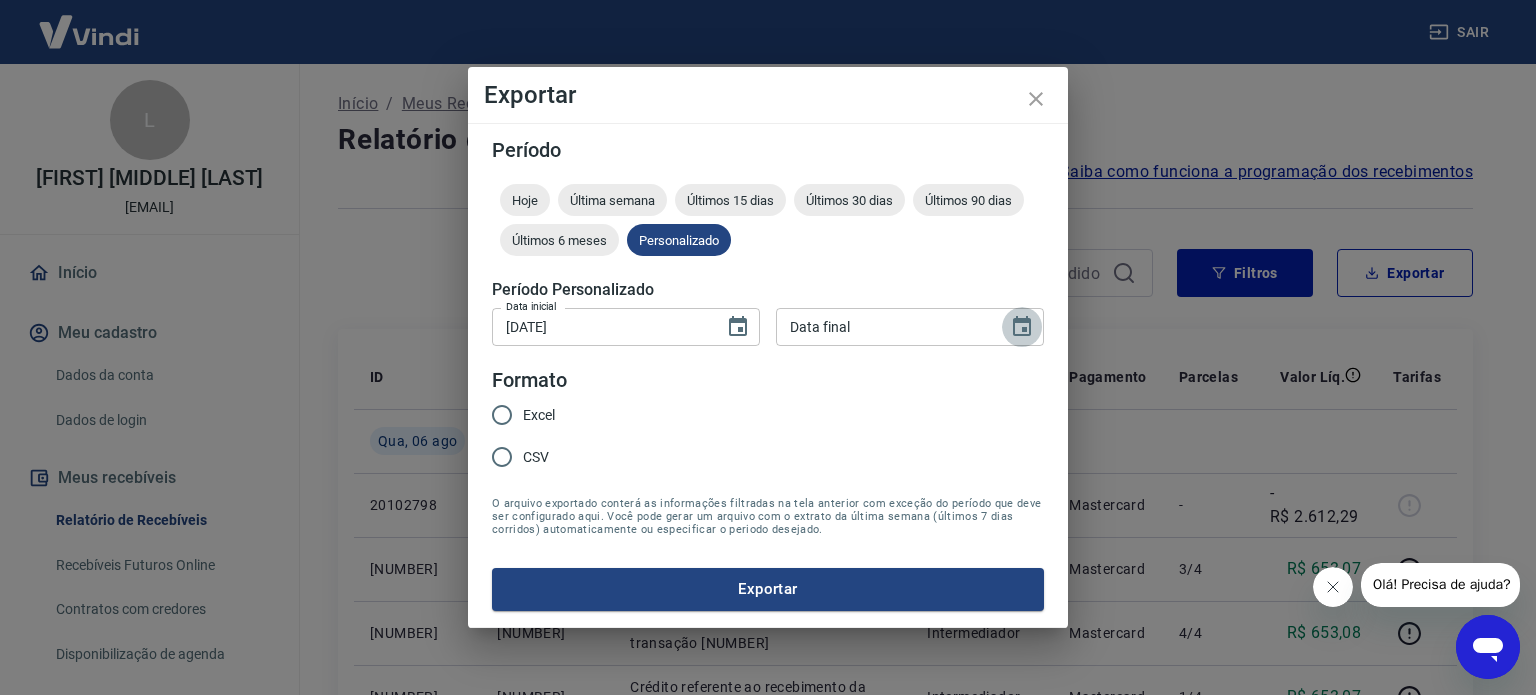 click 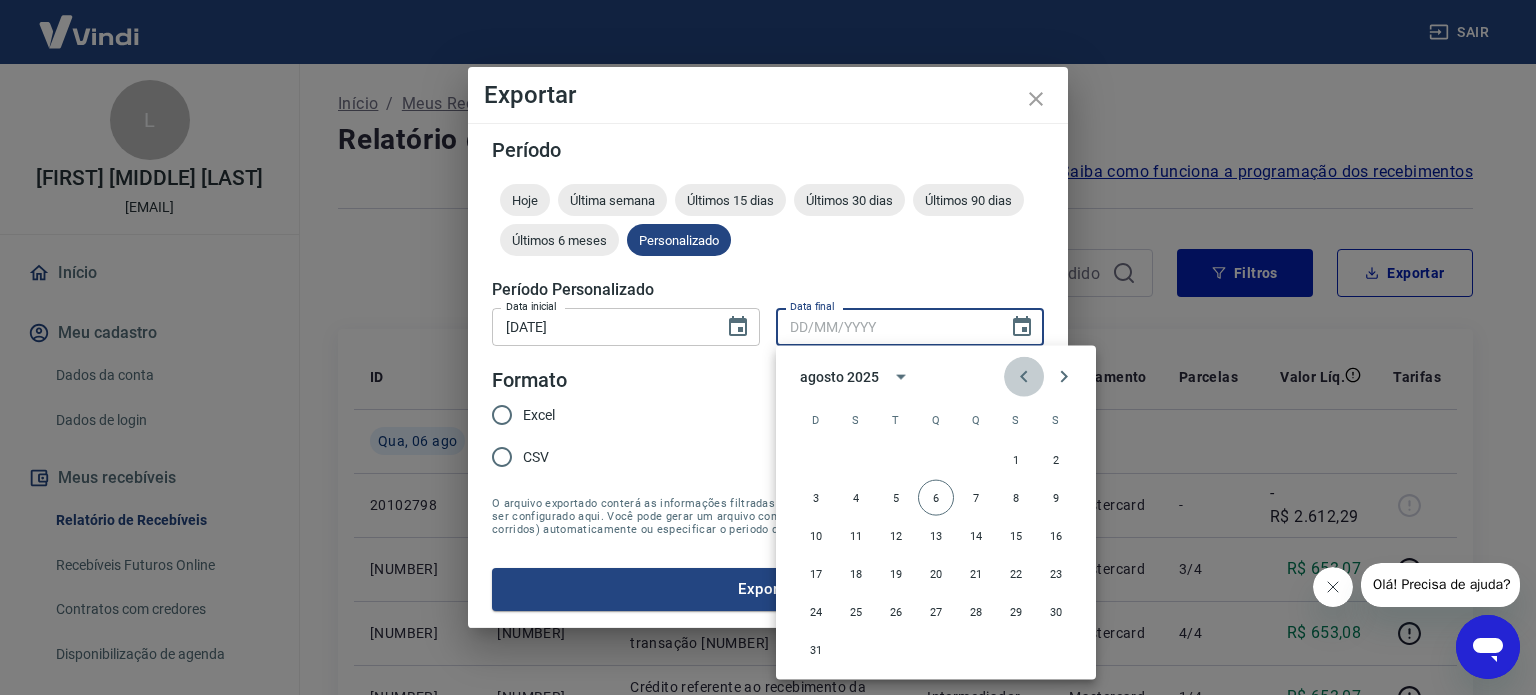 click at bounding box center [1024, 377] 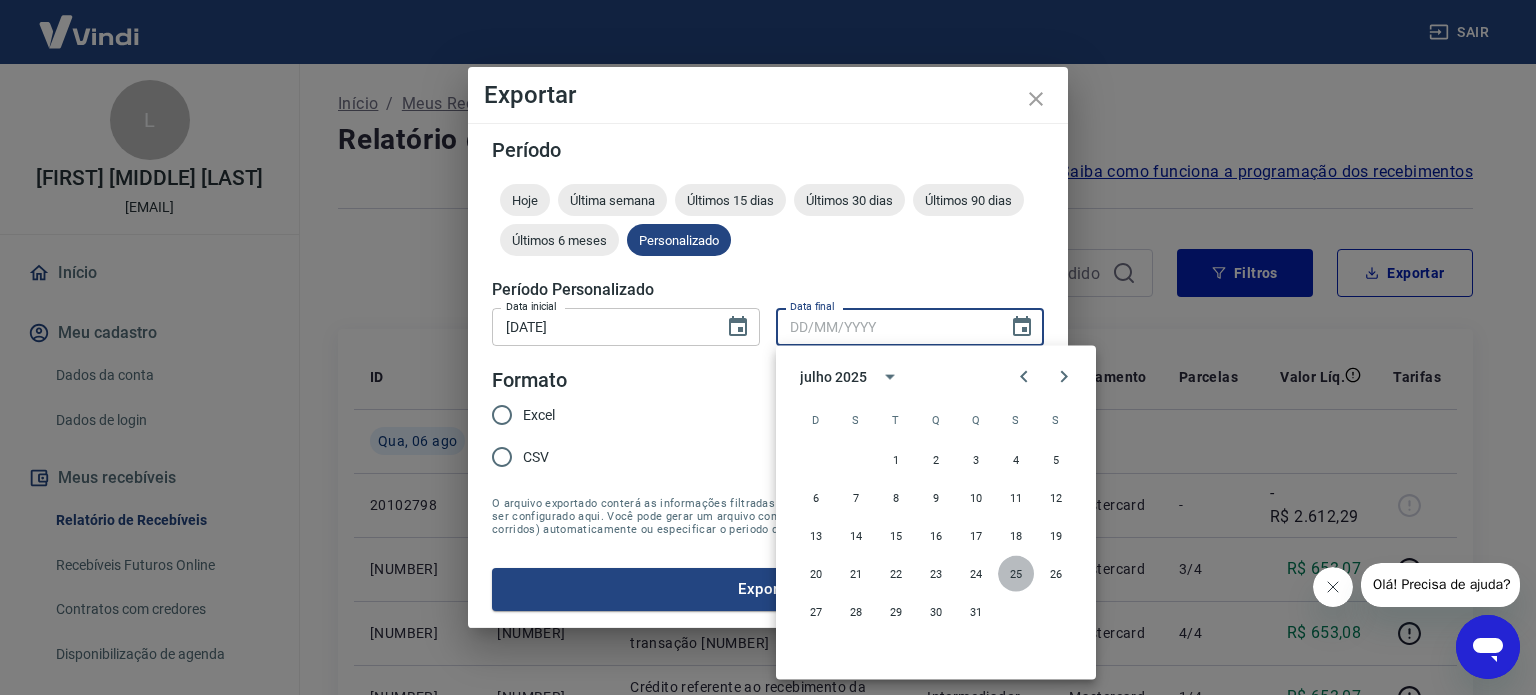 click on "25" at bounding box center [1016, 574] 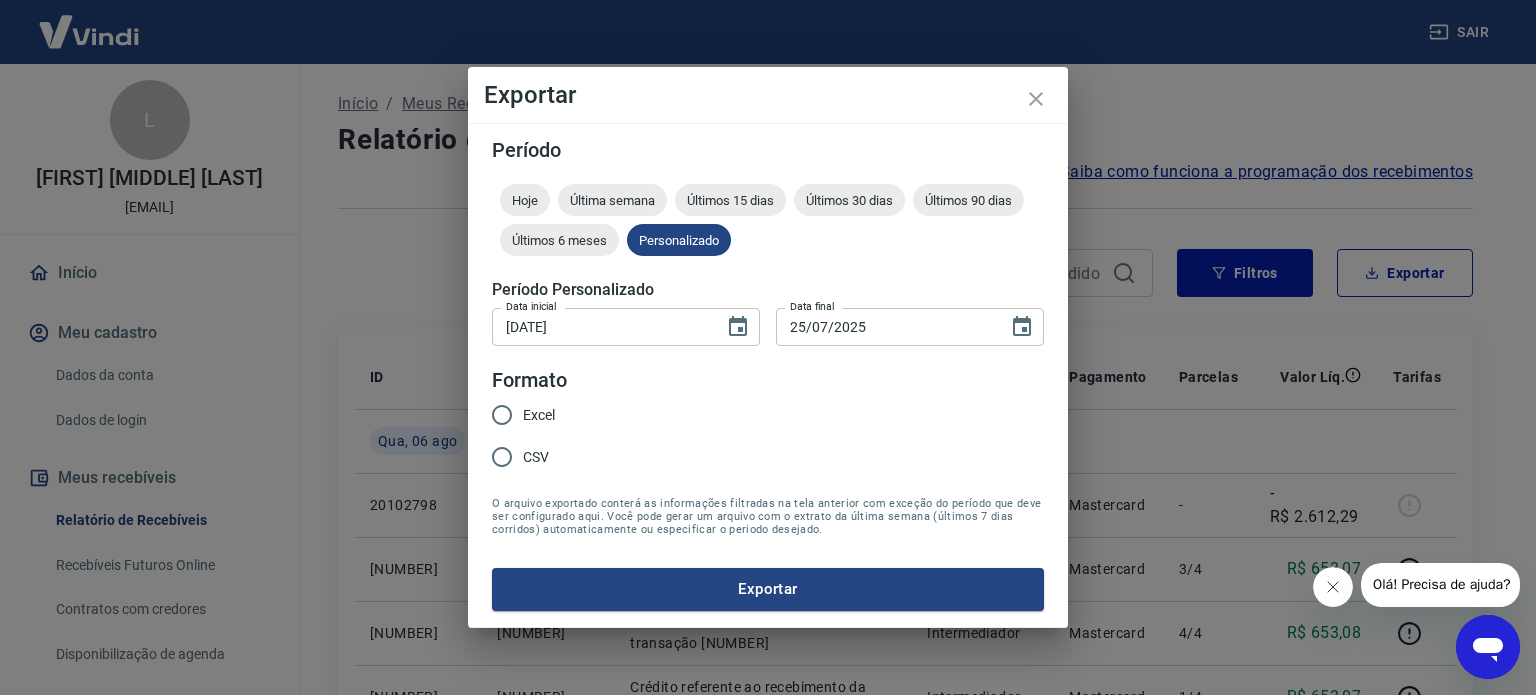 click on "Excel" at bounding box center (539, 415) 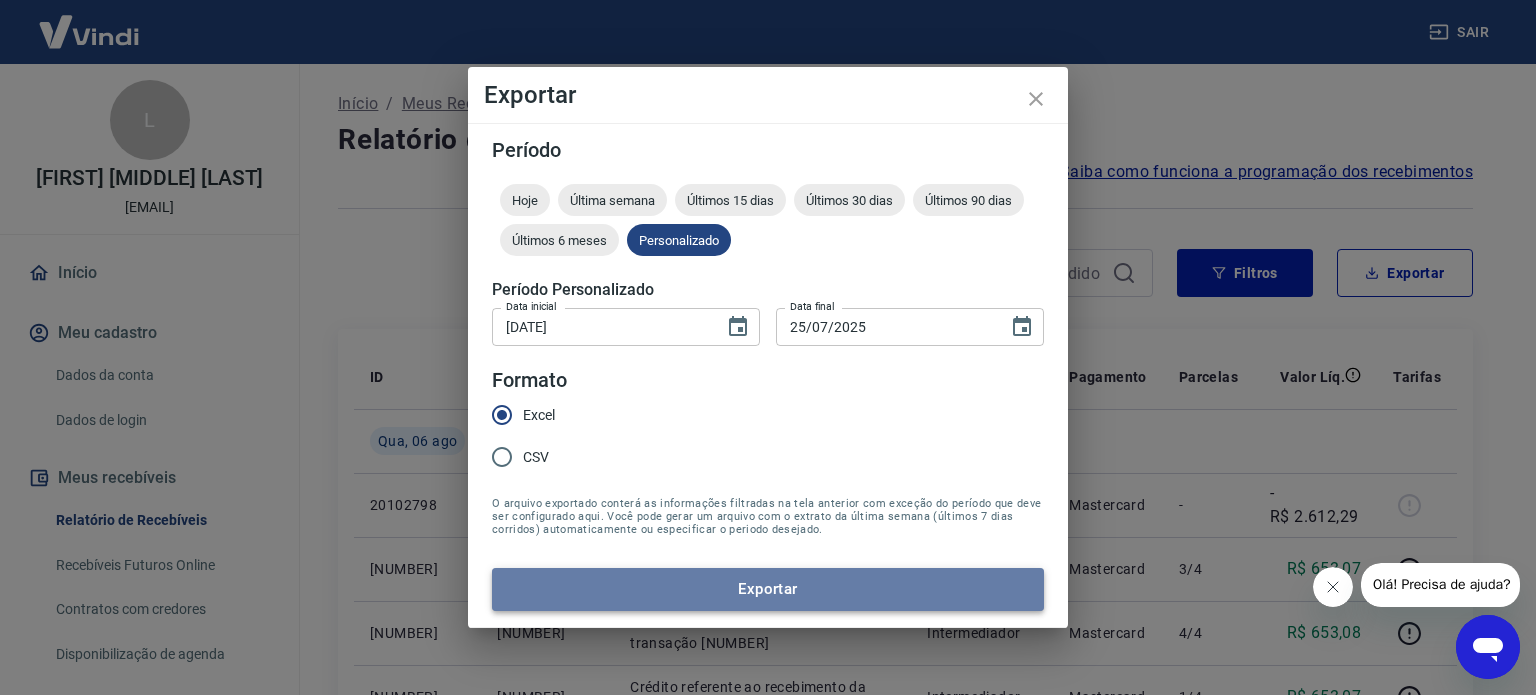 click on "Exportar" at bounding box center [768, 589] 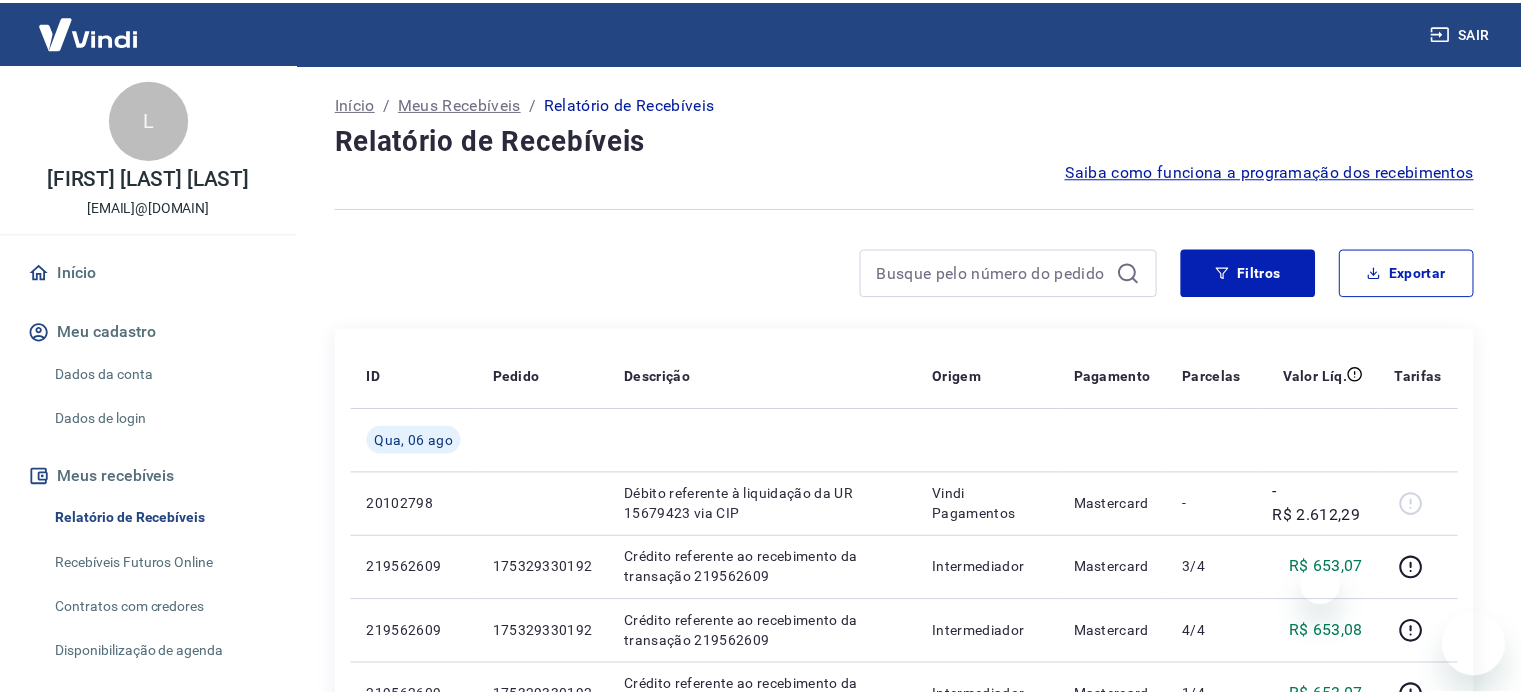 scroll, scrollTop: 0, scrollLeft: 0, axis: both 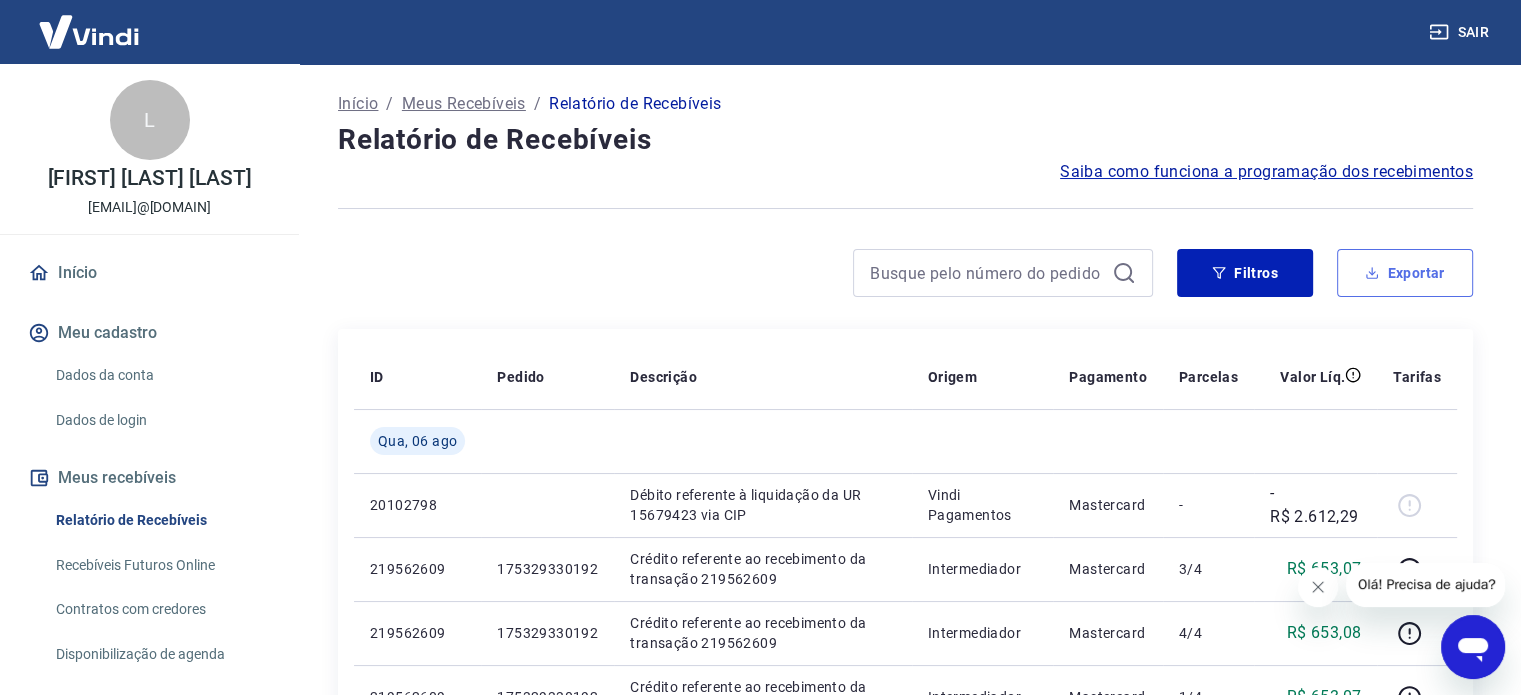 click on "Exportar" at bounding box center (1405, 273) 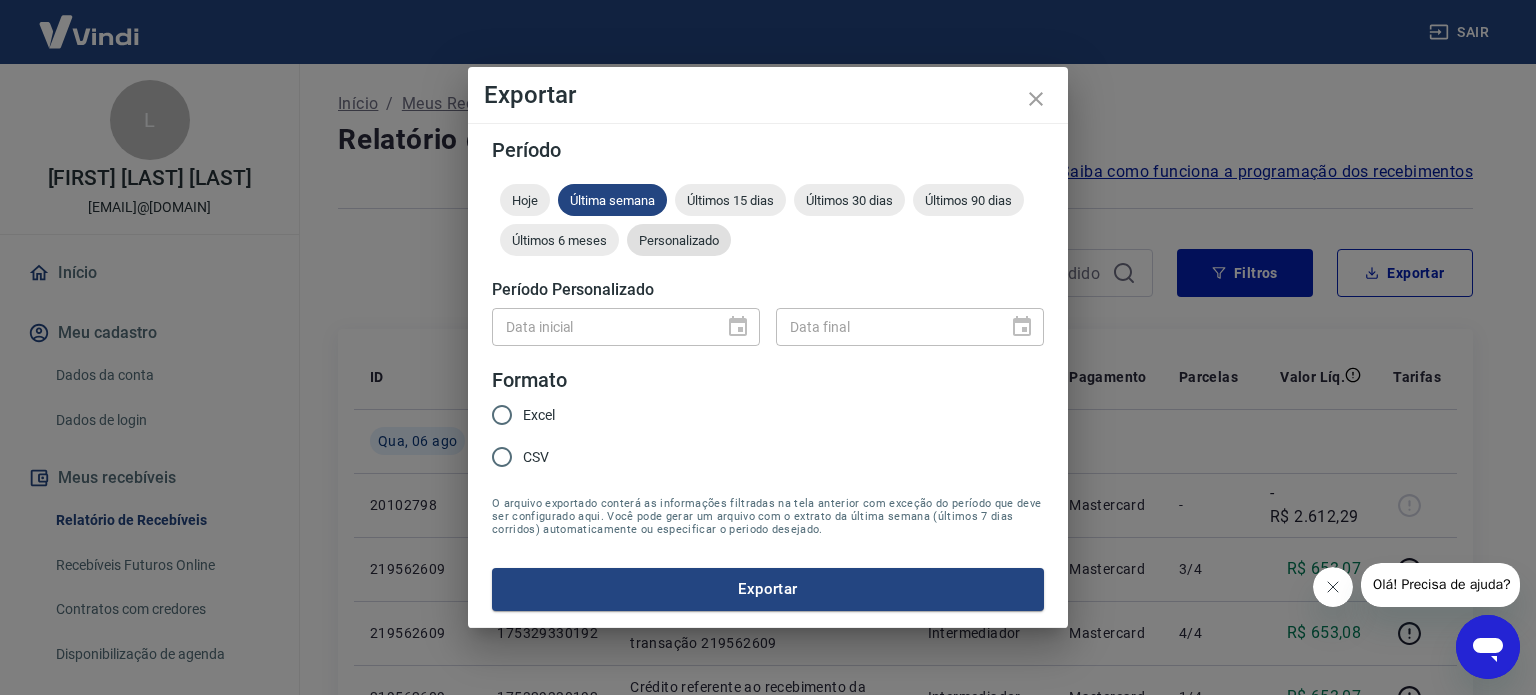 click on "Personalizado" at bounding box center (679, 240) 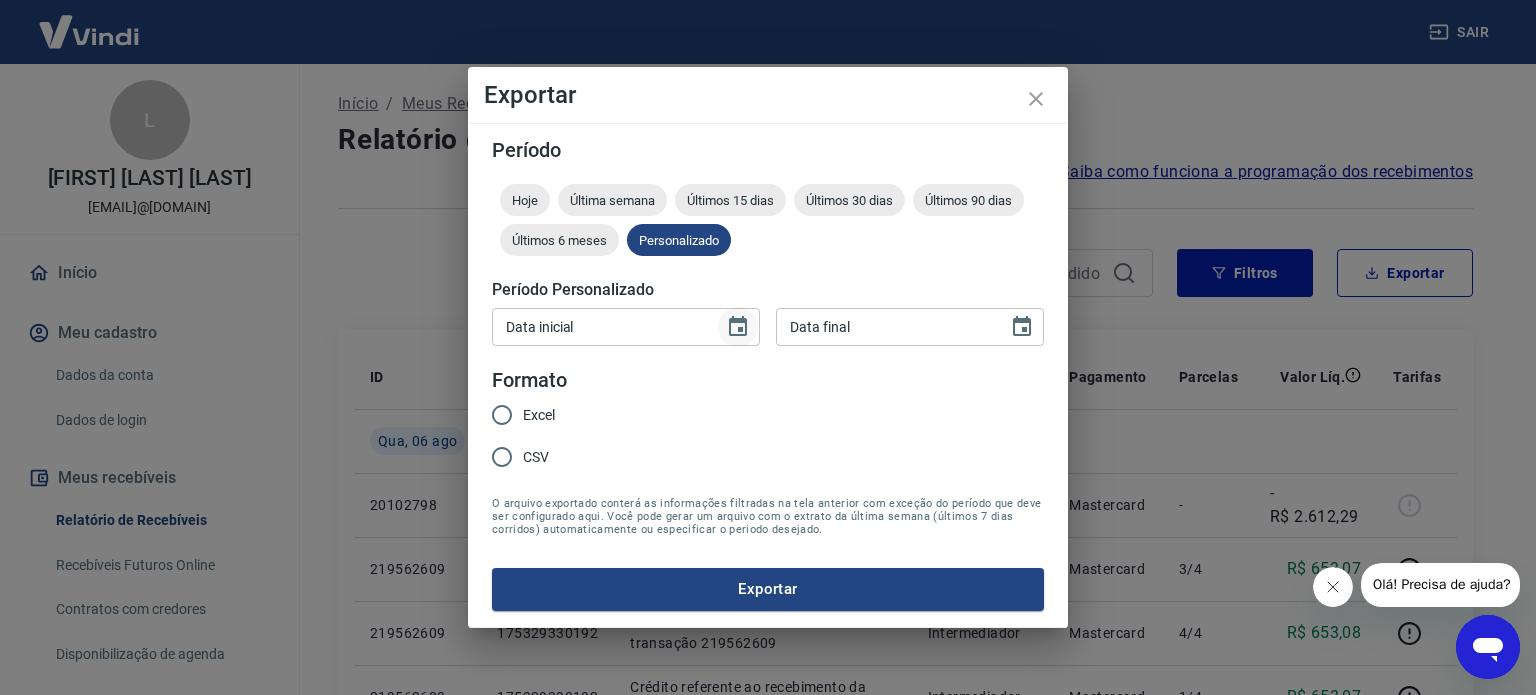 click at bounding box center (738, 327) 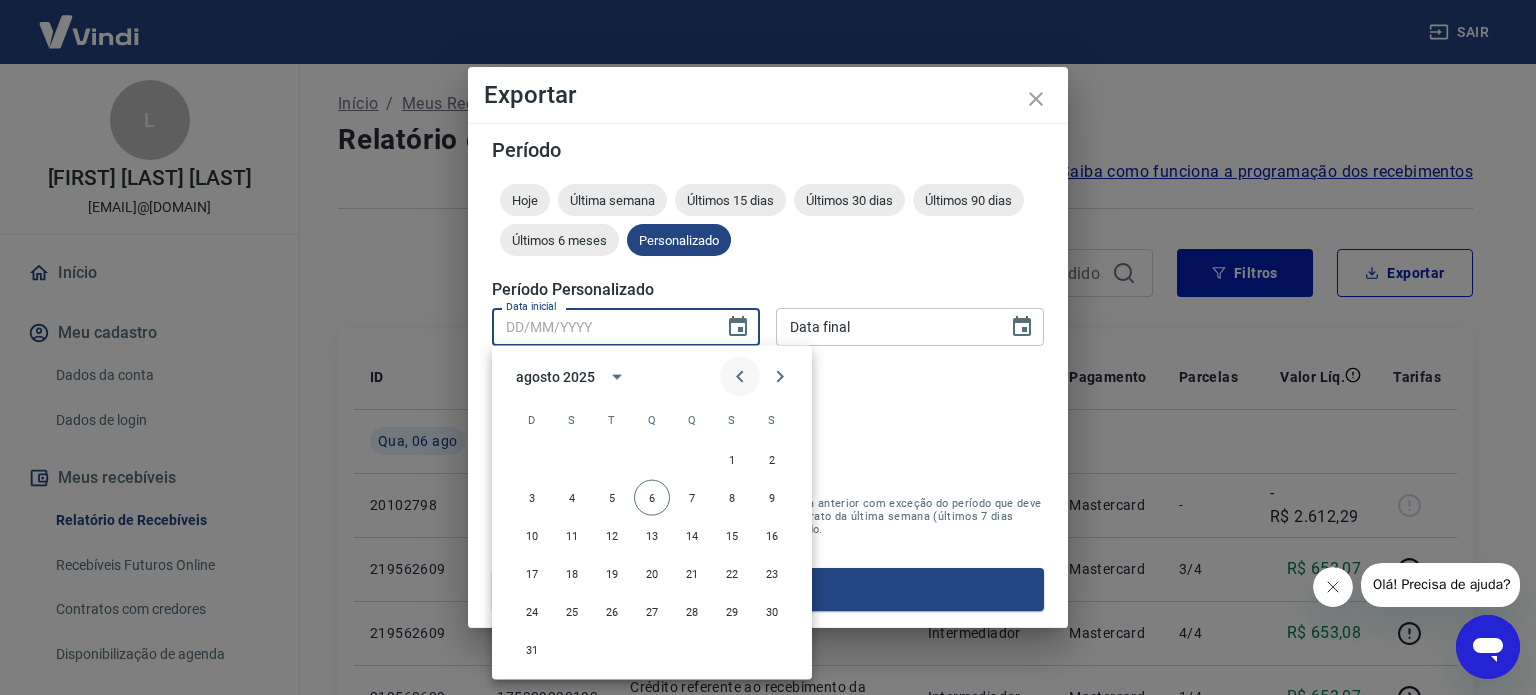 click 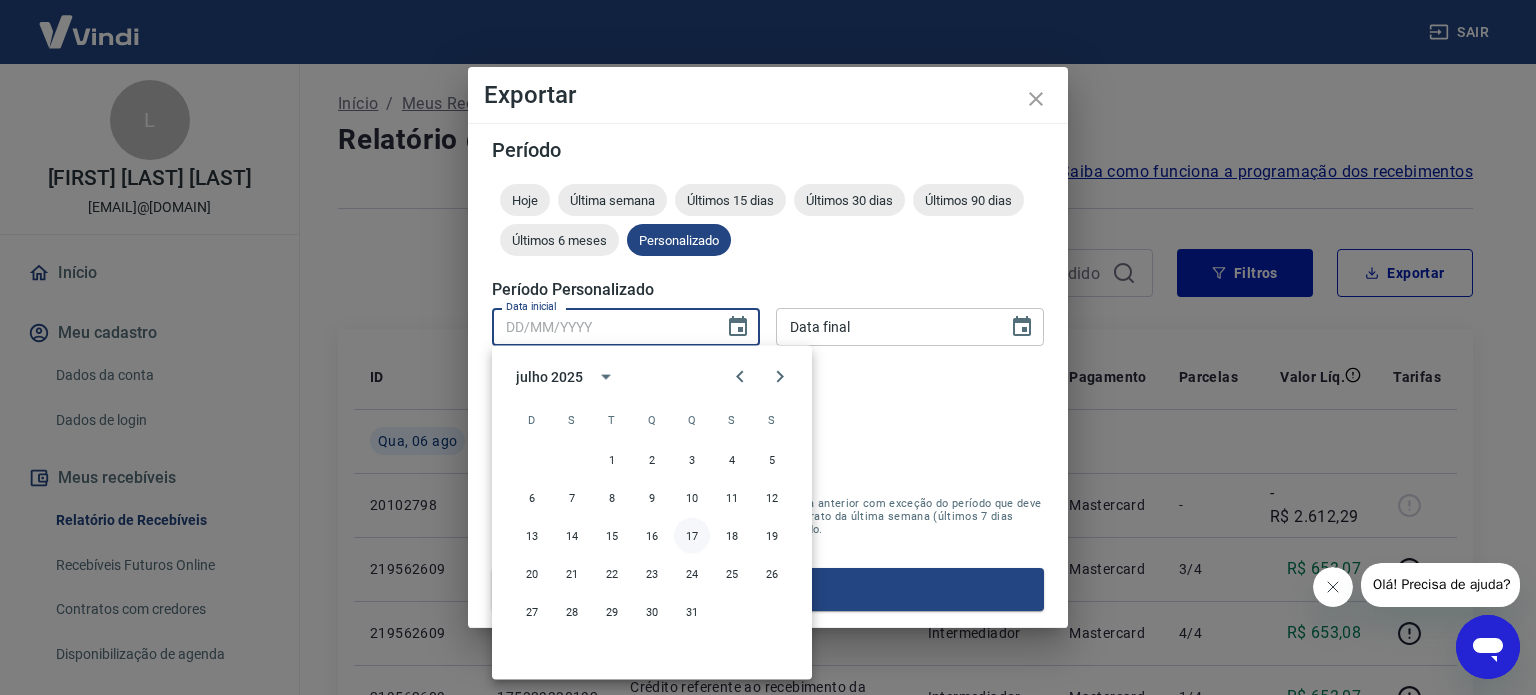 click on "17" at bounding box center [692, 536] 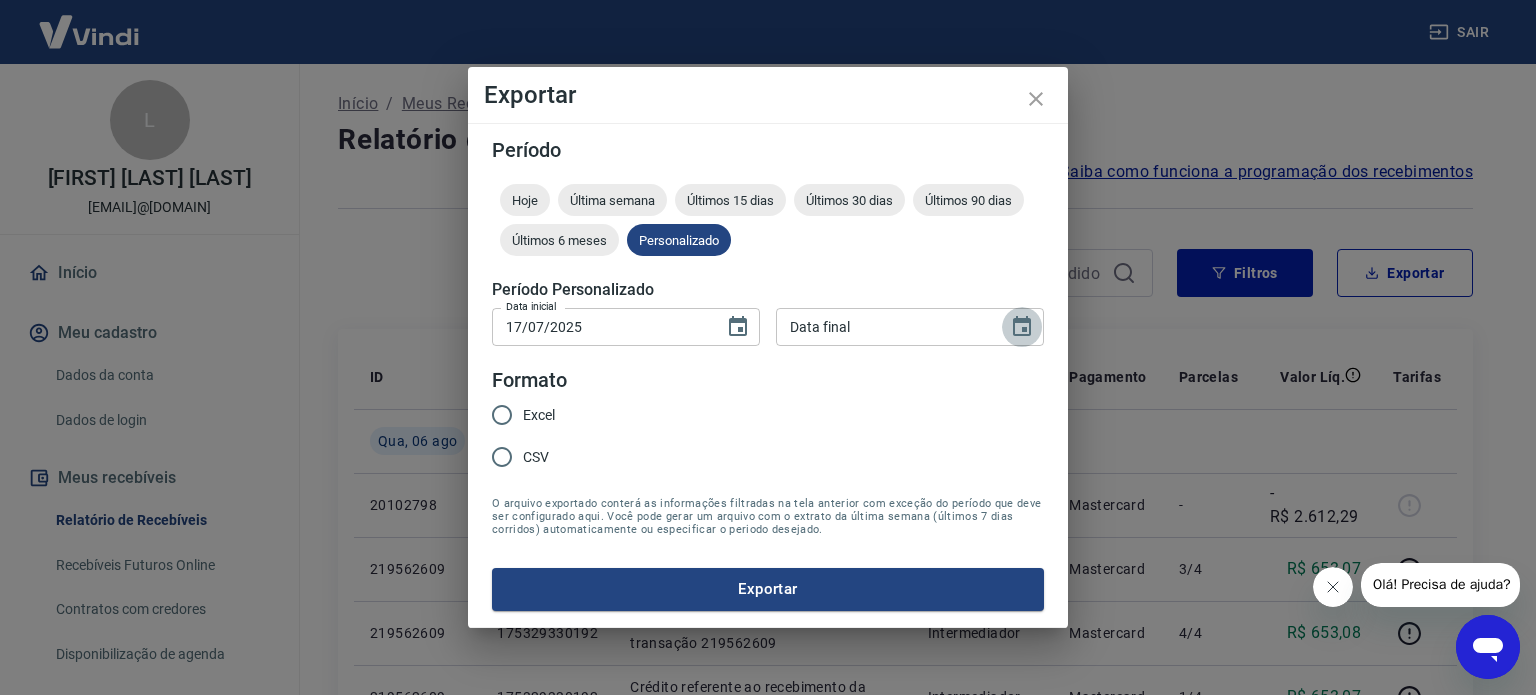 click 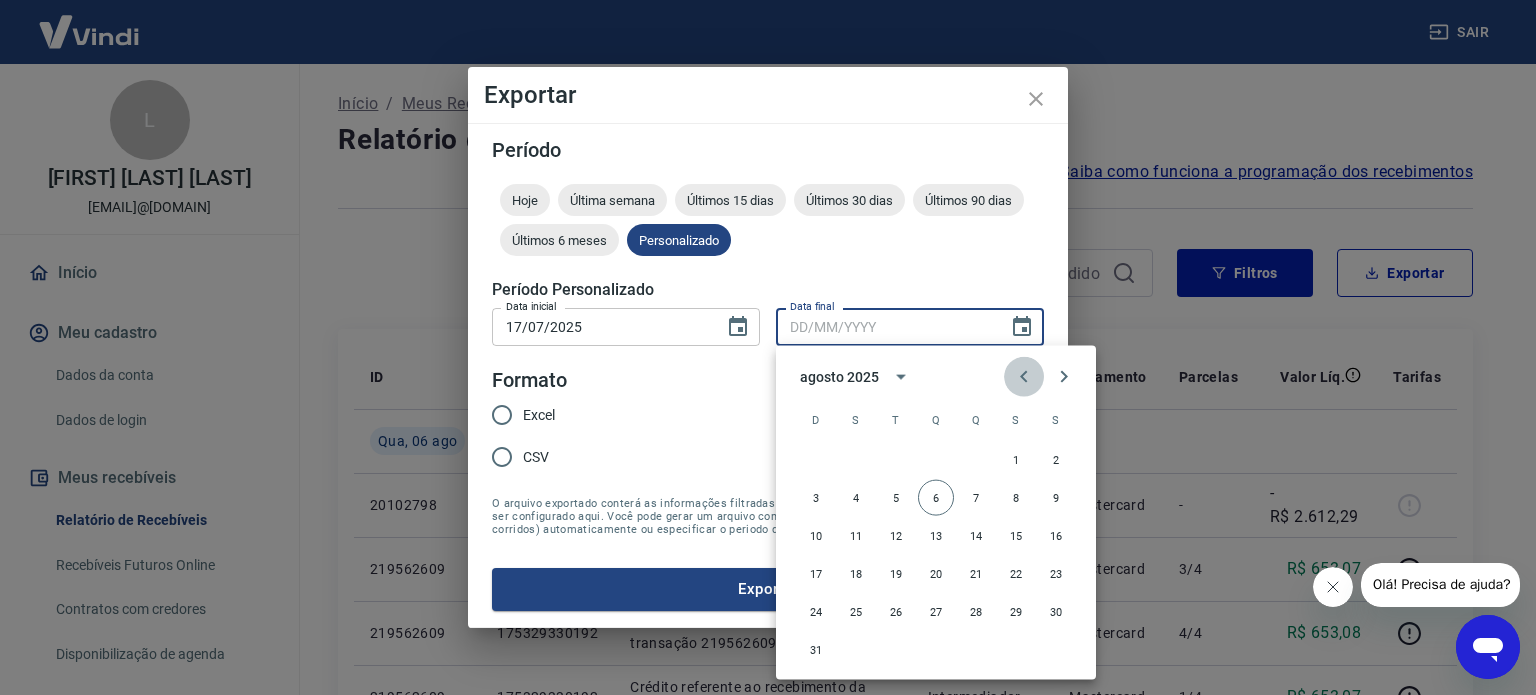 click 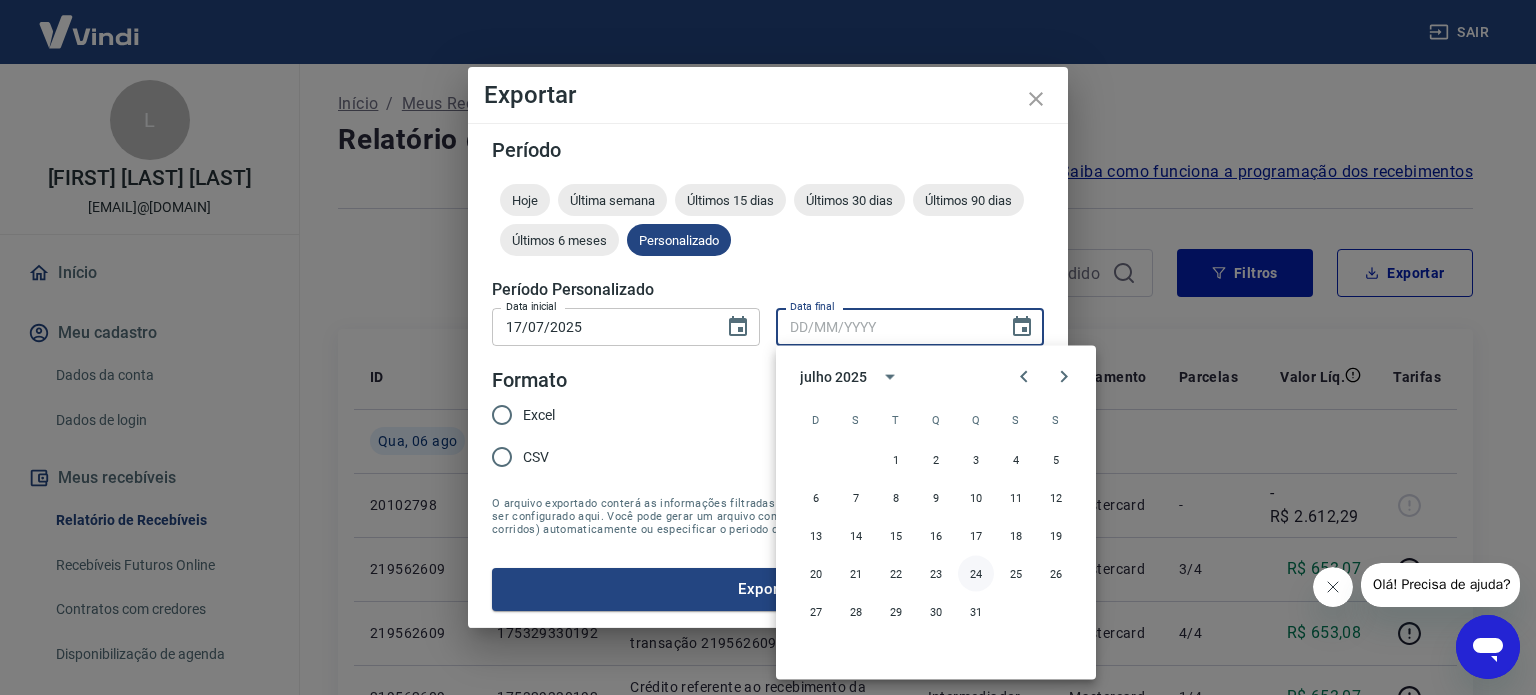 click on "24" at bounding box center [976, 574] 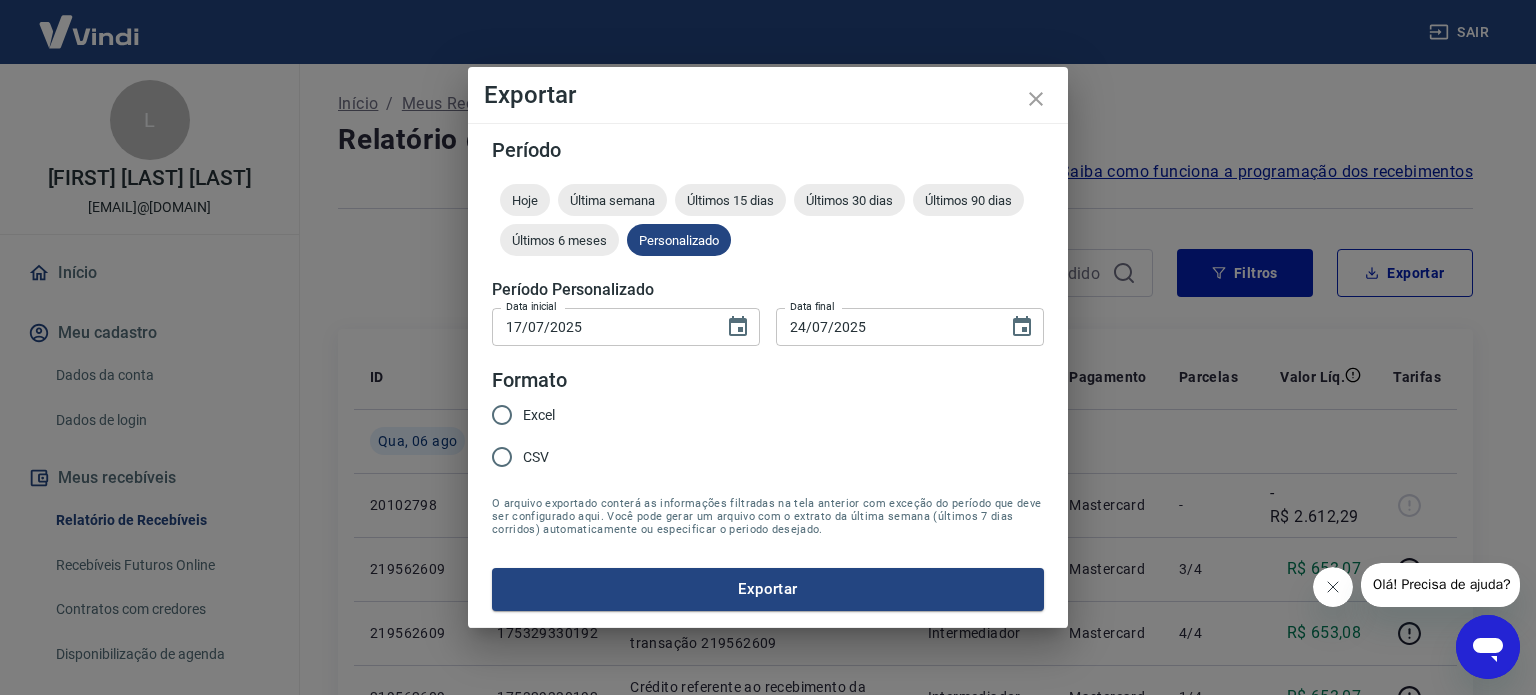click on "Excel" at bounding box center (518, 415) 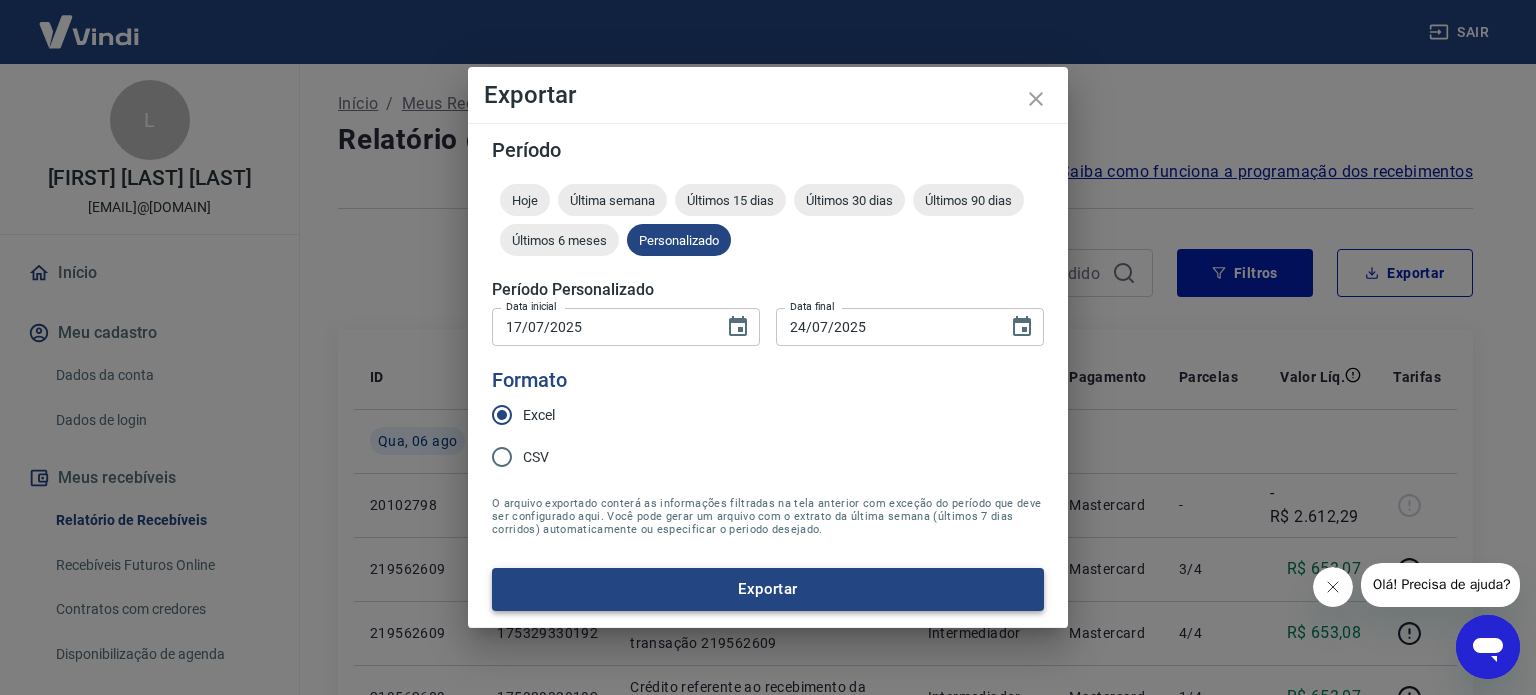 drag, startPoint x: 701, startPoint y: 563, endPoint x: 708, endPoint y: 575, distance: 13.892444 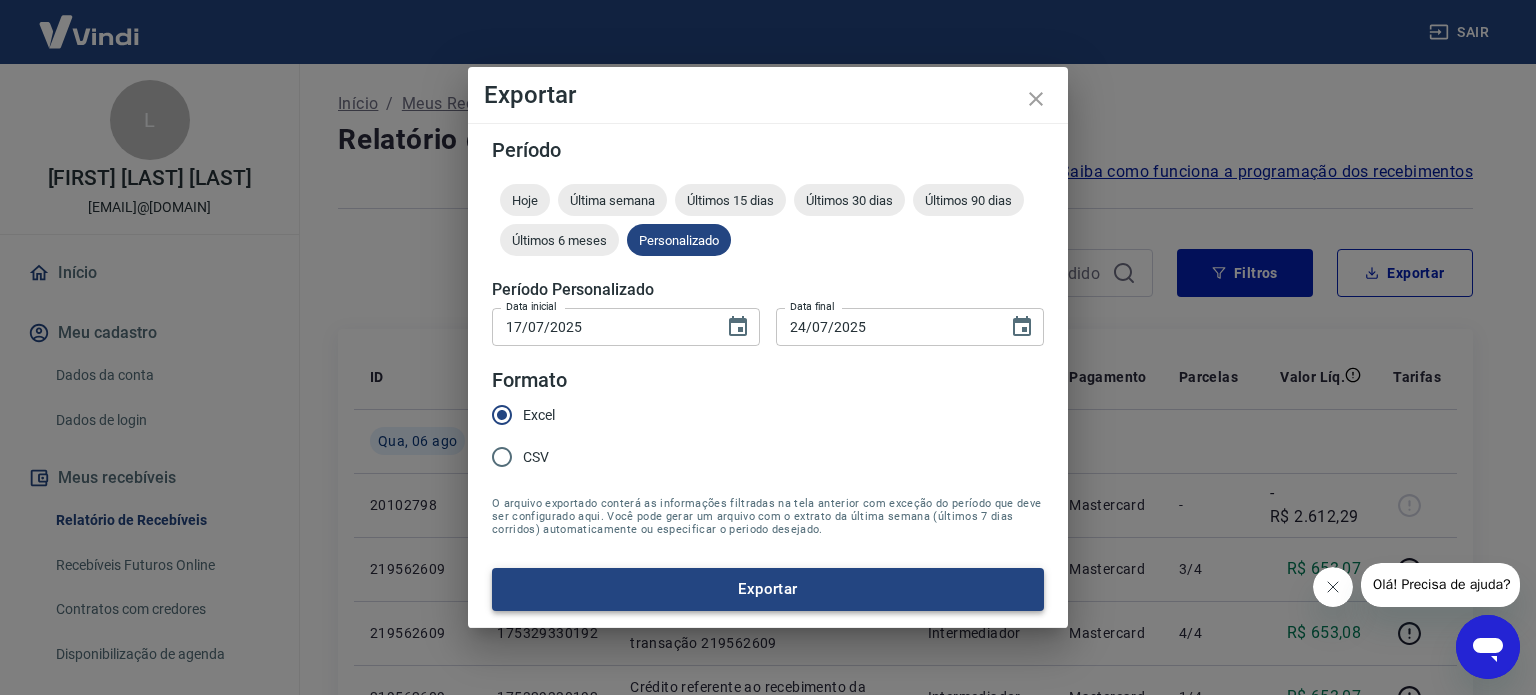 click on "Exportar" at bounding box center (768, 589) 